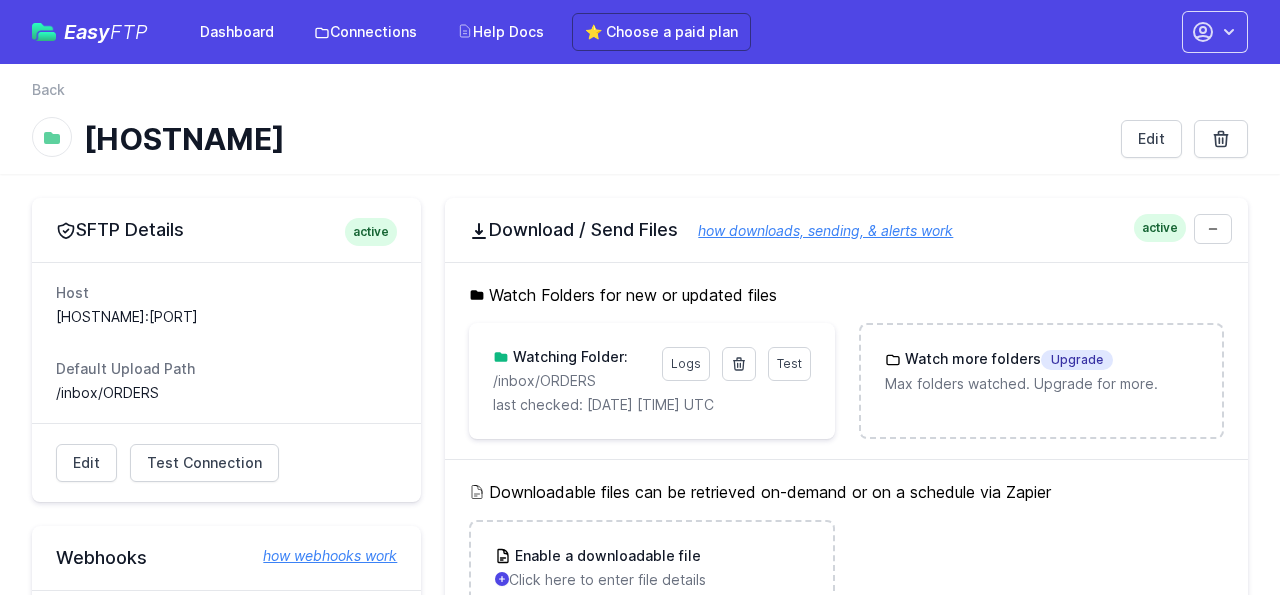 scroll, scrollTop: 278, scrollLeft: 0, axis: vertical 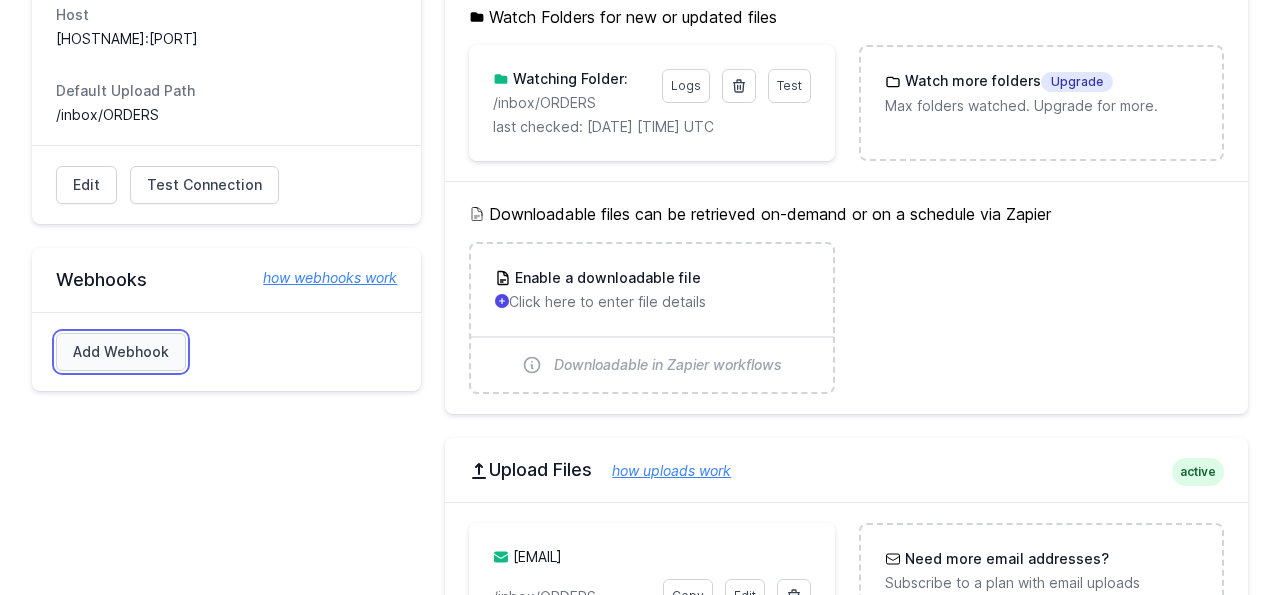 click on "Add Webhook" at bounding box center (121, 352) 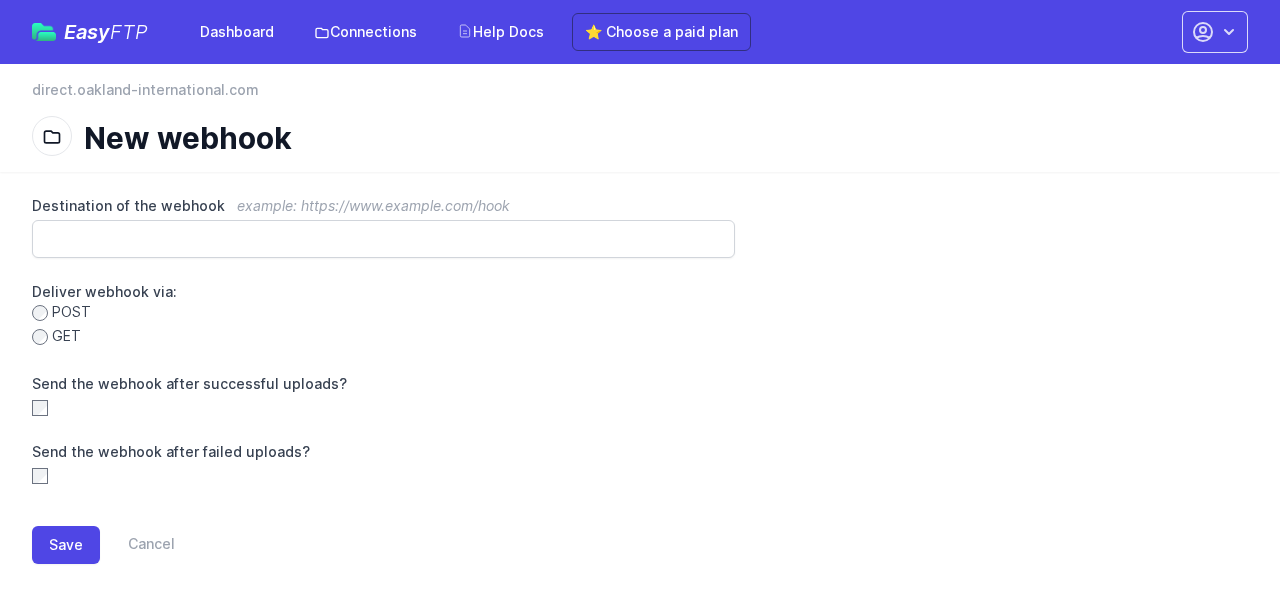 scroll, scrollTop: 0, scrollLeft: 0, axis: both 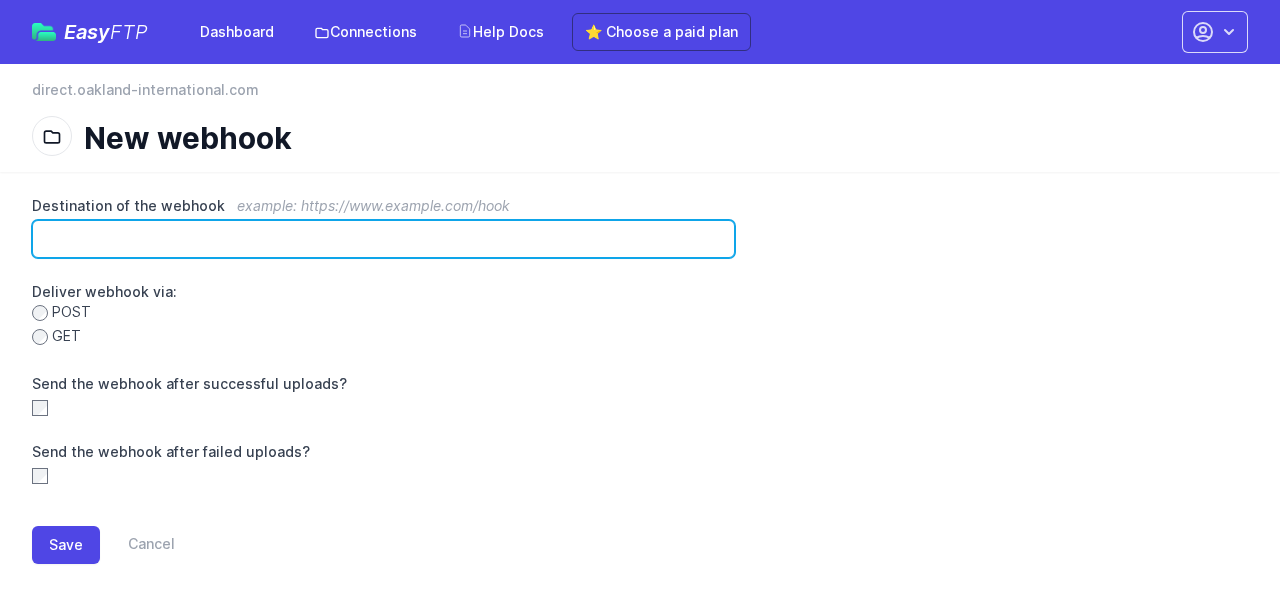 click on "Destination of the webhook  example: https://www.example.com/hook" at bounding box center (383, 239) 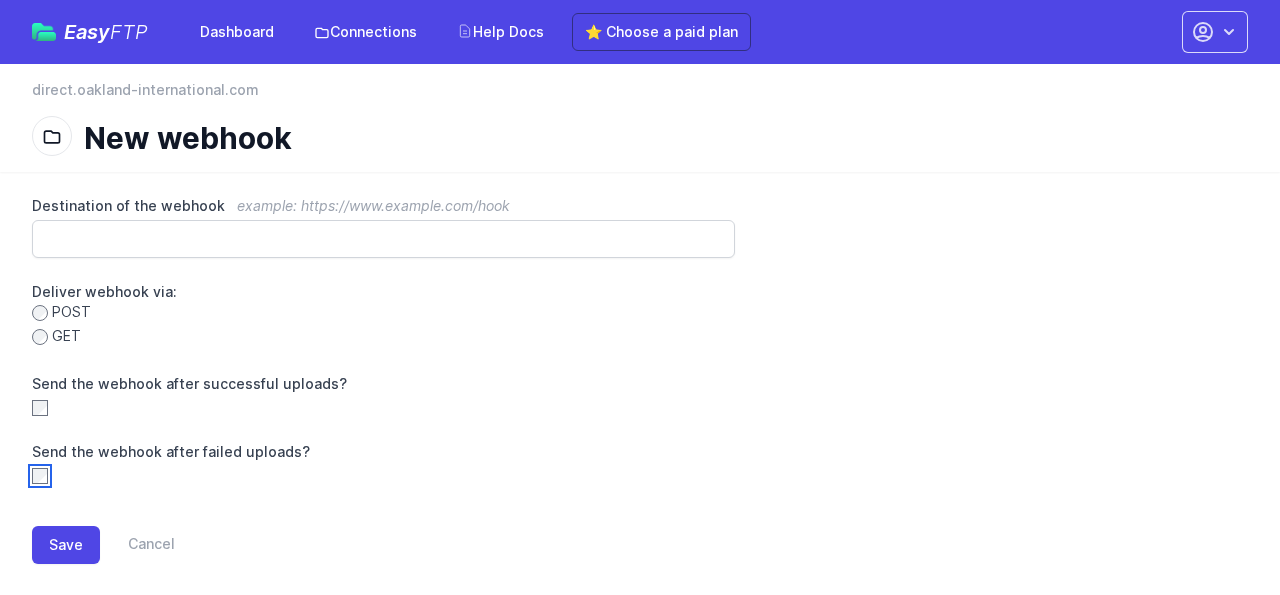scroll, scrollTop: 25, scrollLeft: 0, axis: vertical 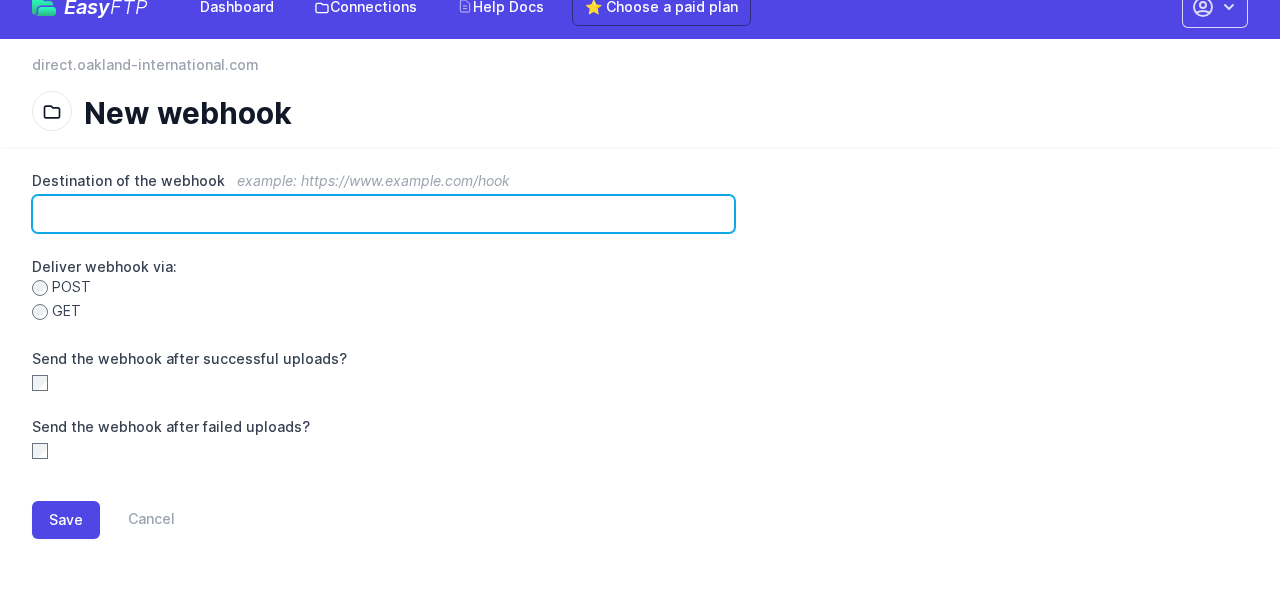 click on "Destination of the webhook  example: https://www.example.com/hook" at bounding box center [383, 214] 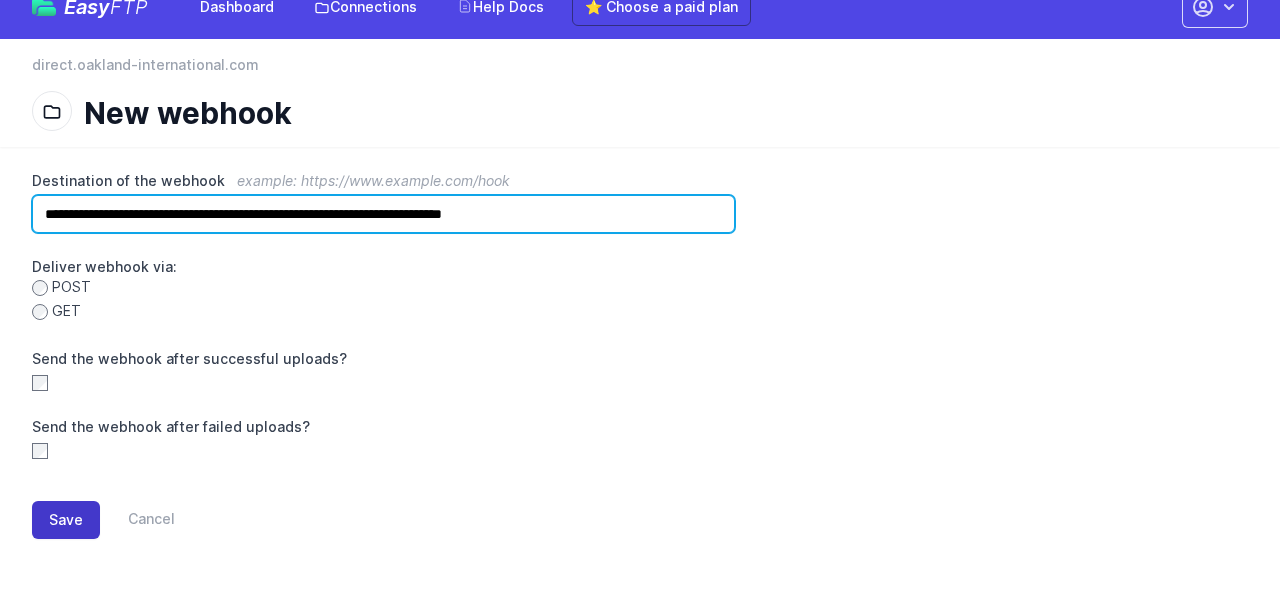 type on "**********" 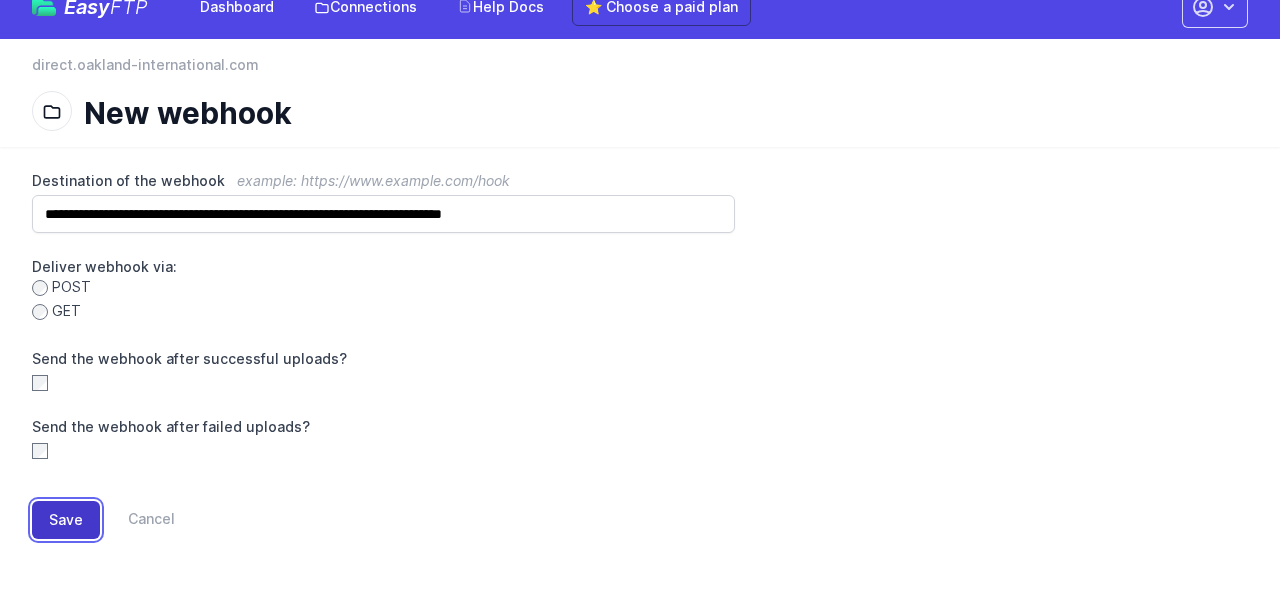 click on "Save" at bounding box center [66, 520] 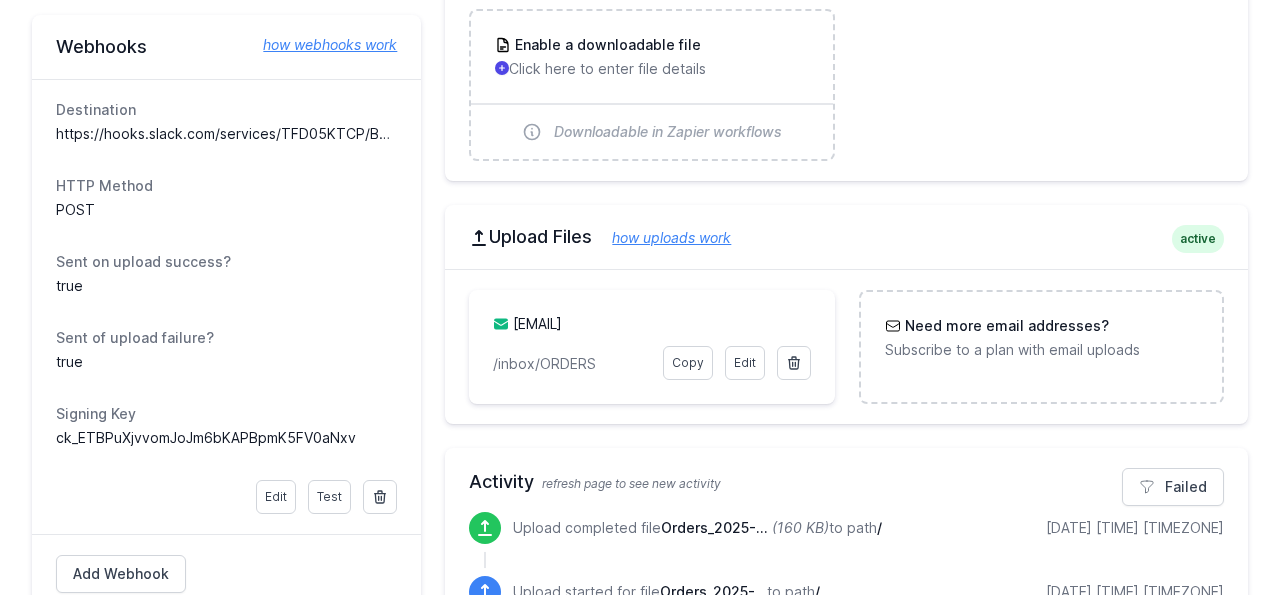scroll, scrollTop: 615, scrollLeft: 0, axis: vertical 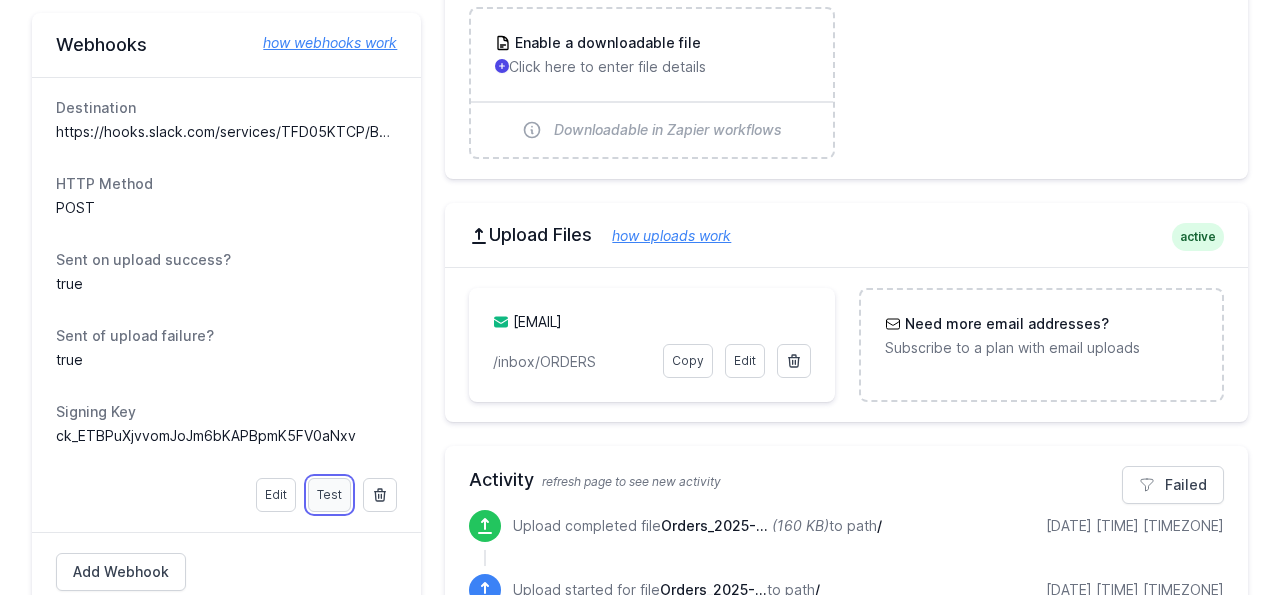 click on "Test" at bounding box center [329, 495] 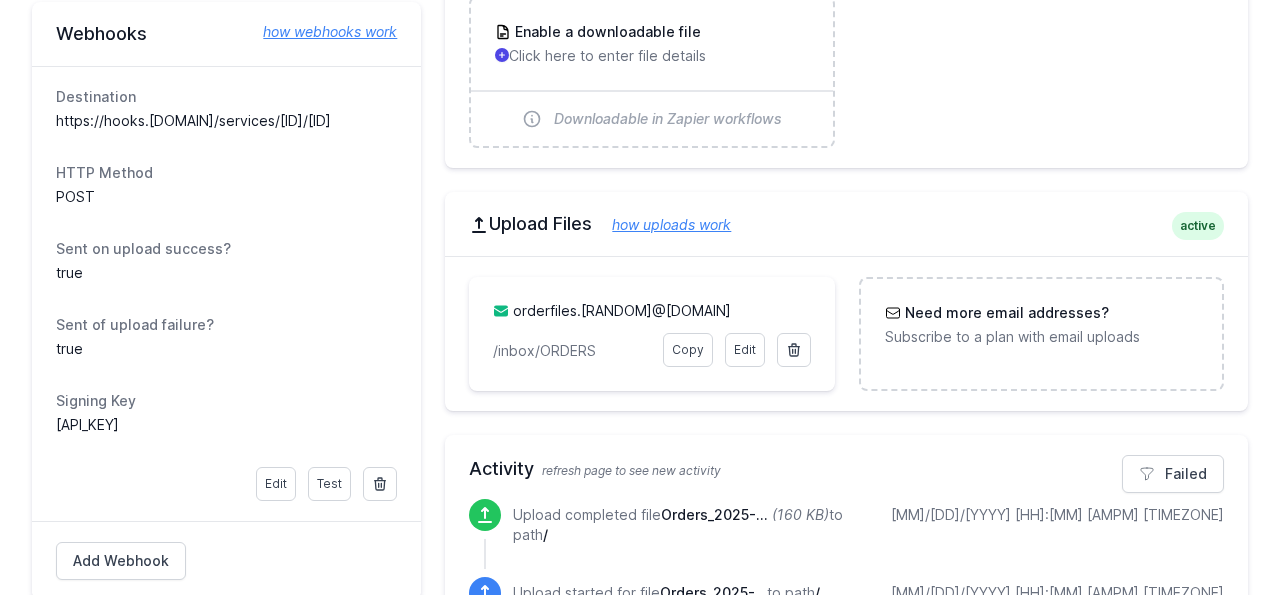 scroll, scrollTop: 627, scrollLeft: 0, axis: vertical 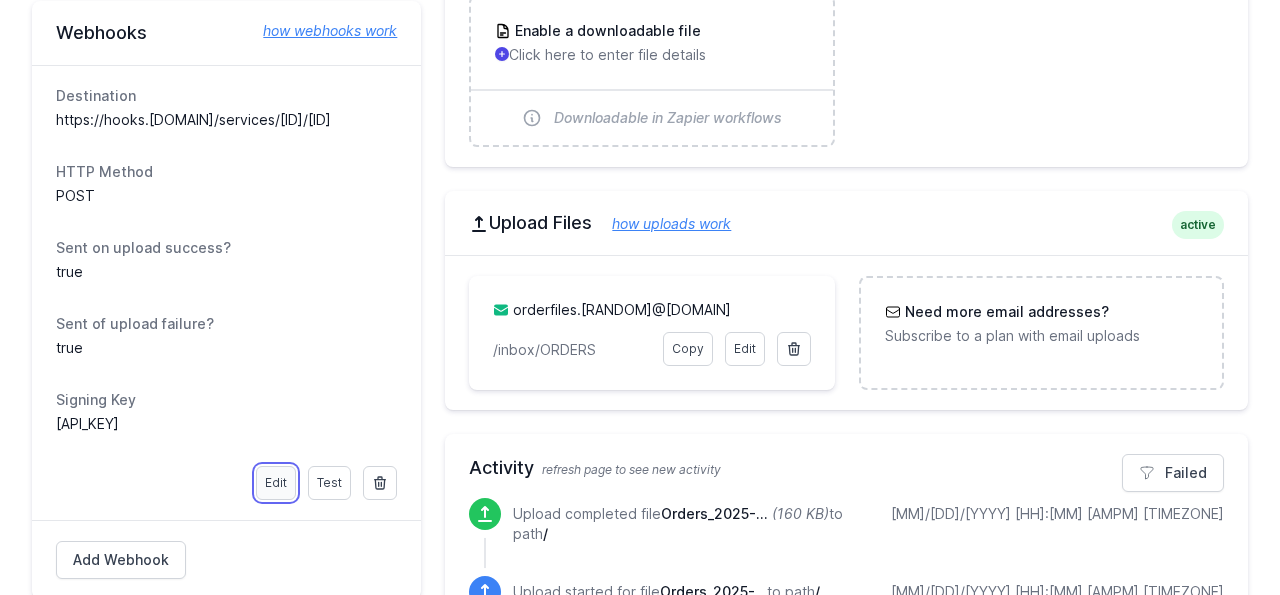 click on "Edit" at bounding box center [276, 483] 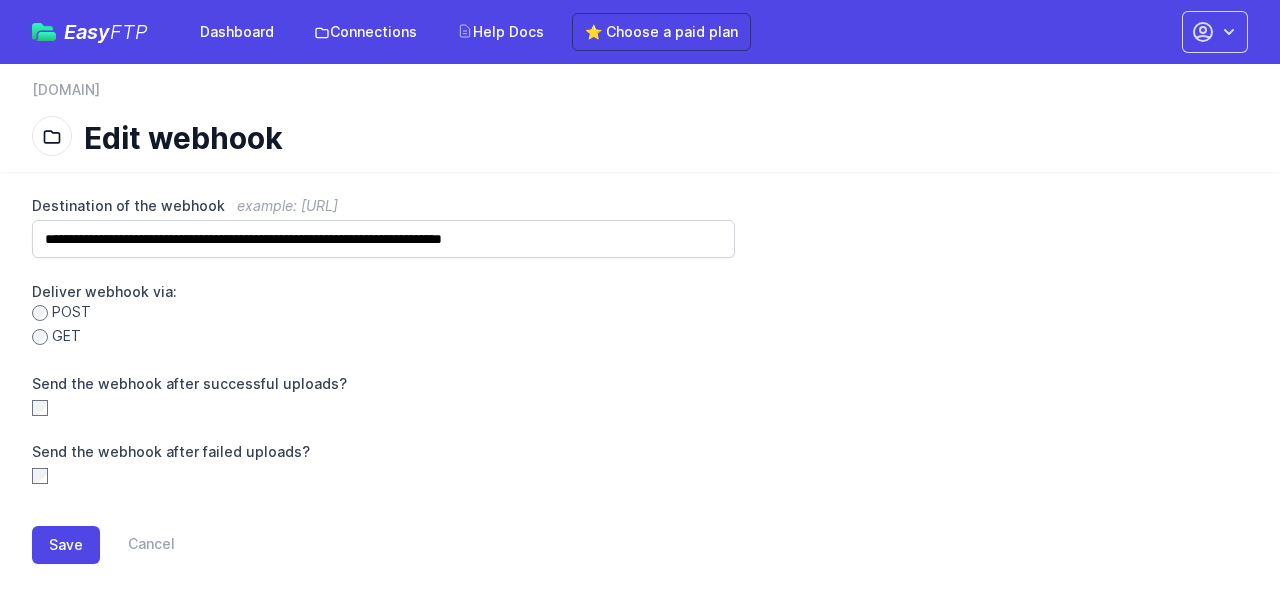 scroll, scrollTop: 0, scrollLeft: 0, axis: both 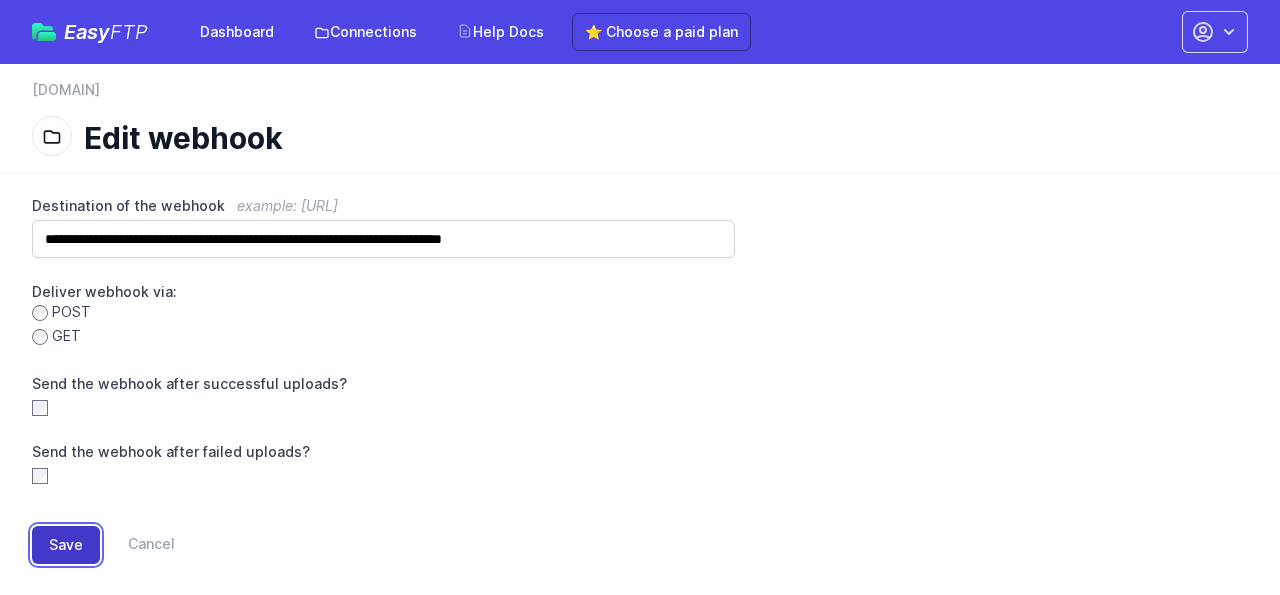 click on "Save" at bounding box center [66, 545] 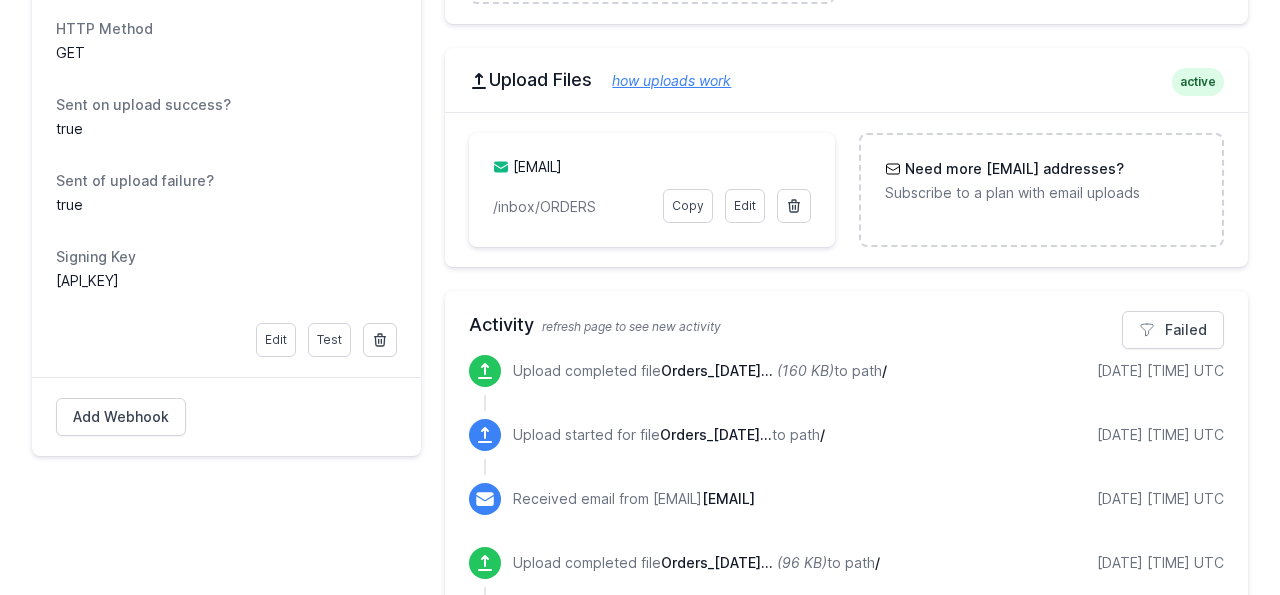 scroll, scrollTop: 766, scrollLeft: 0, axis: vertical 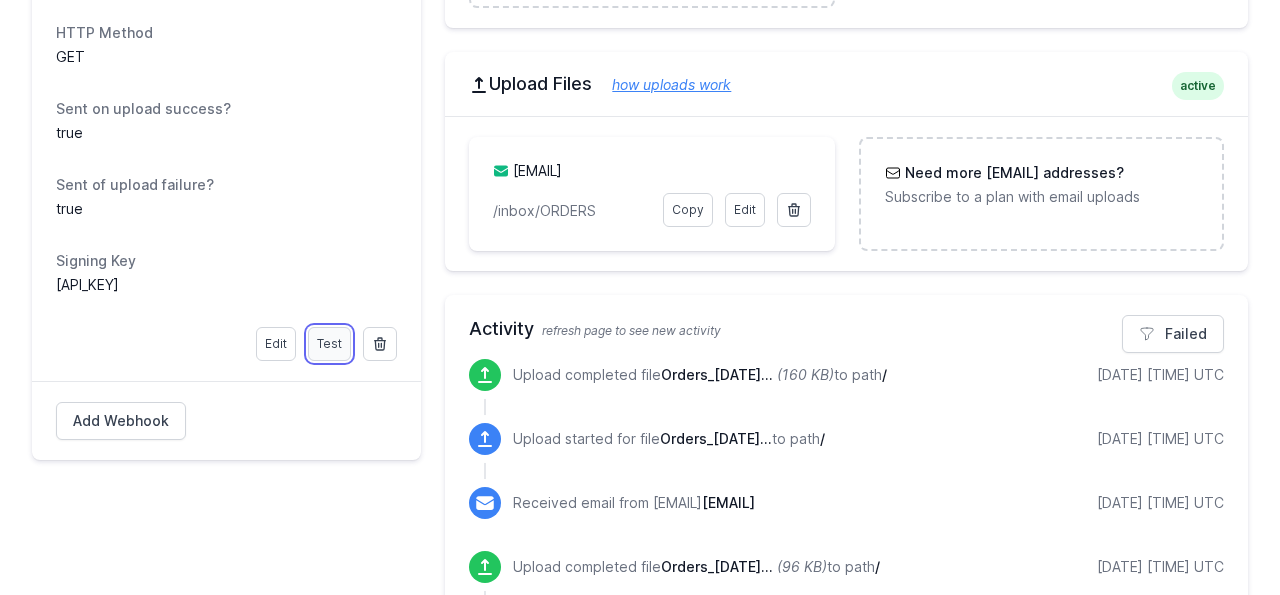 click on "Test" at bounding box center (329, 344) 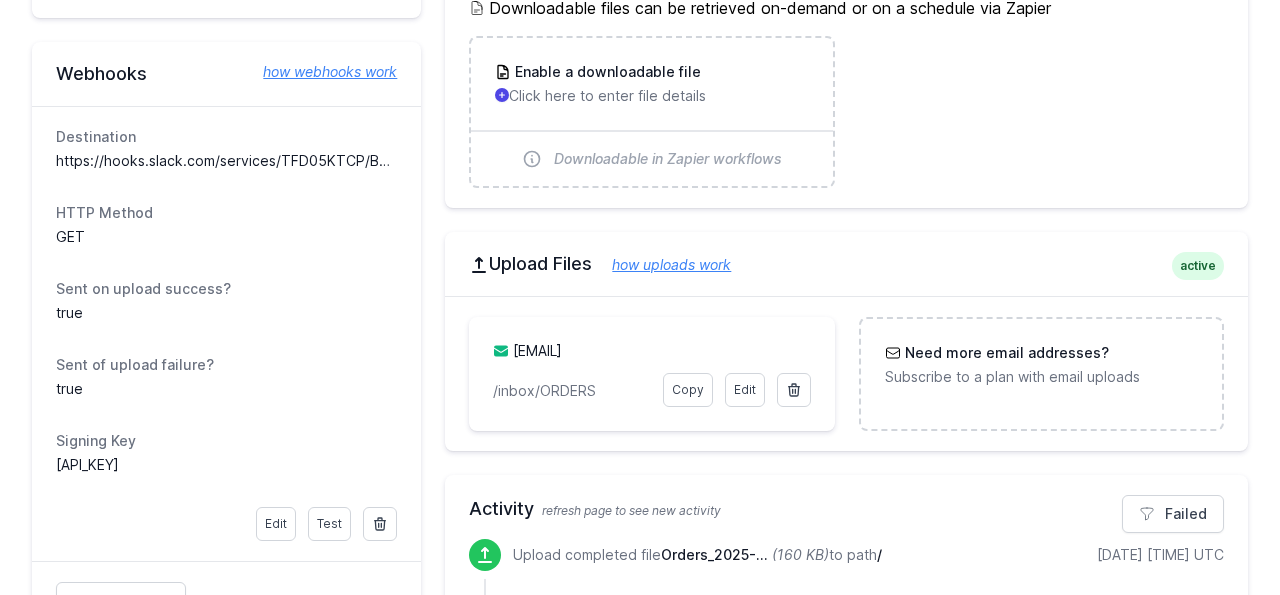 scroll, scrollTop: 587, scrollLeft: 0, axis: vertical 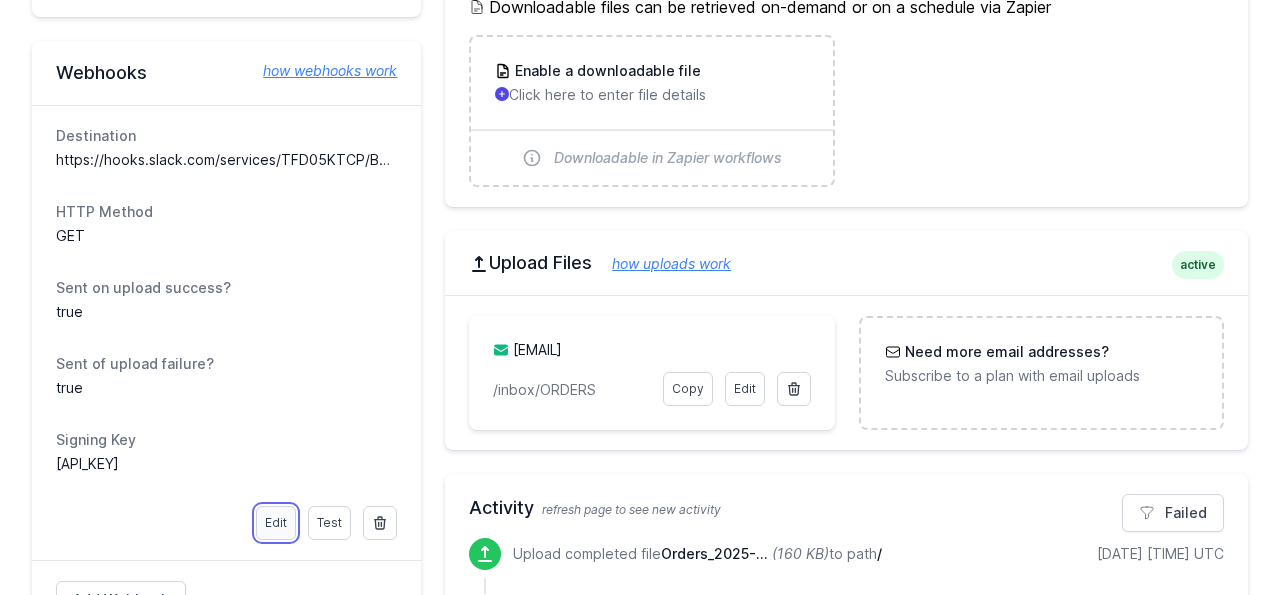click on "Edit" at bounding box center [276, 523] 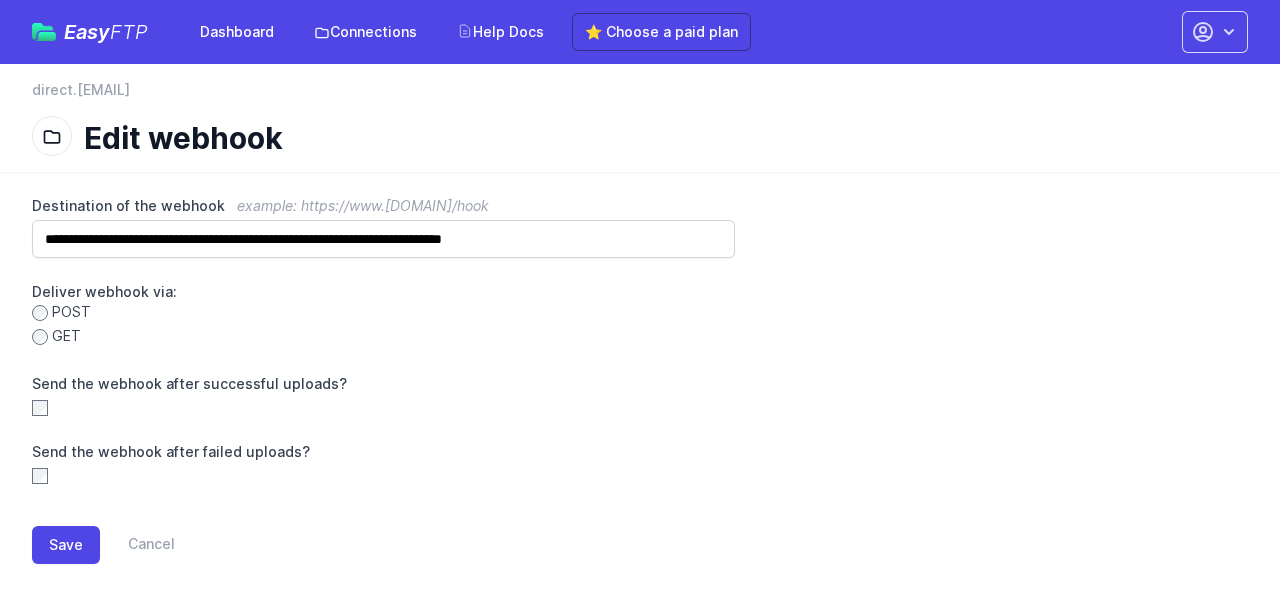 scroll, scrollTop: 0, scrollLeft: 0, axis: both 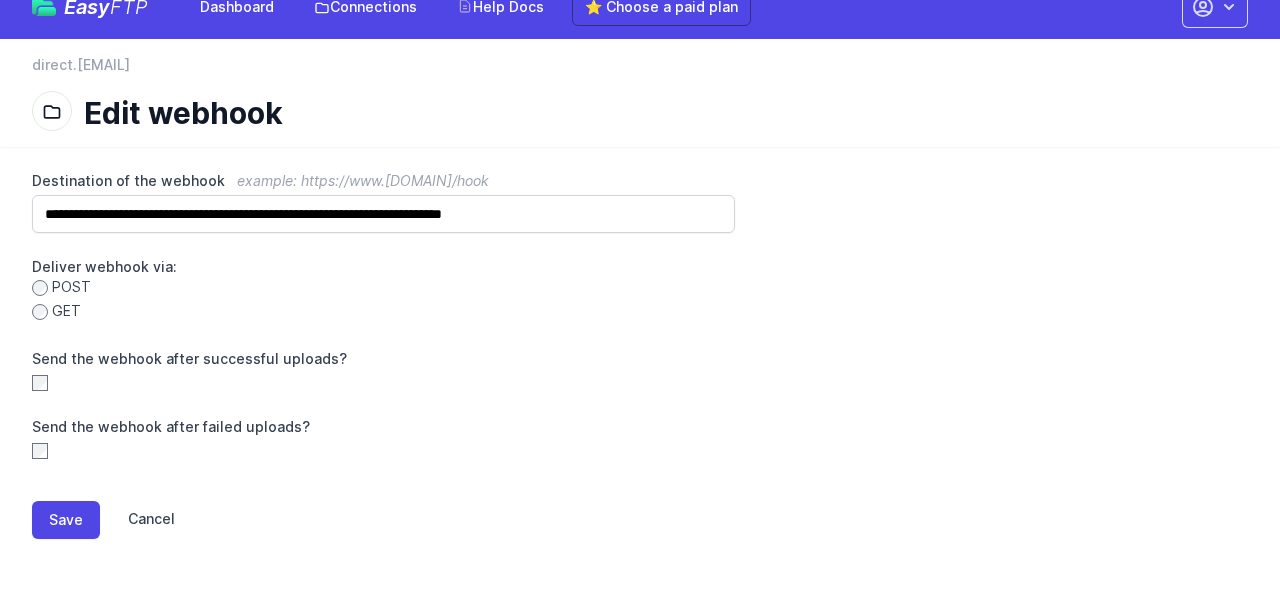click on "Cancel" at bounding box center (137, 520) 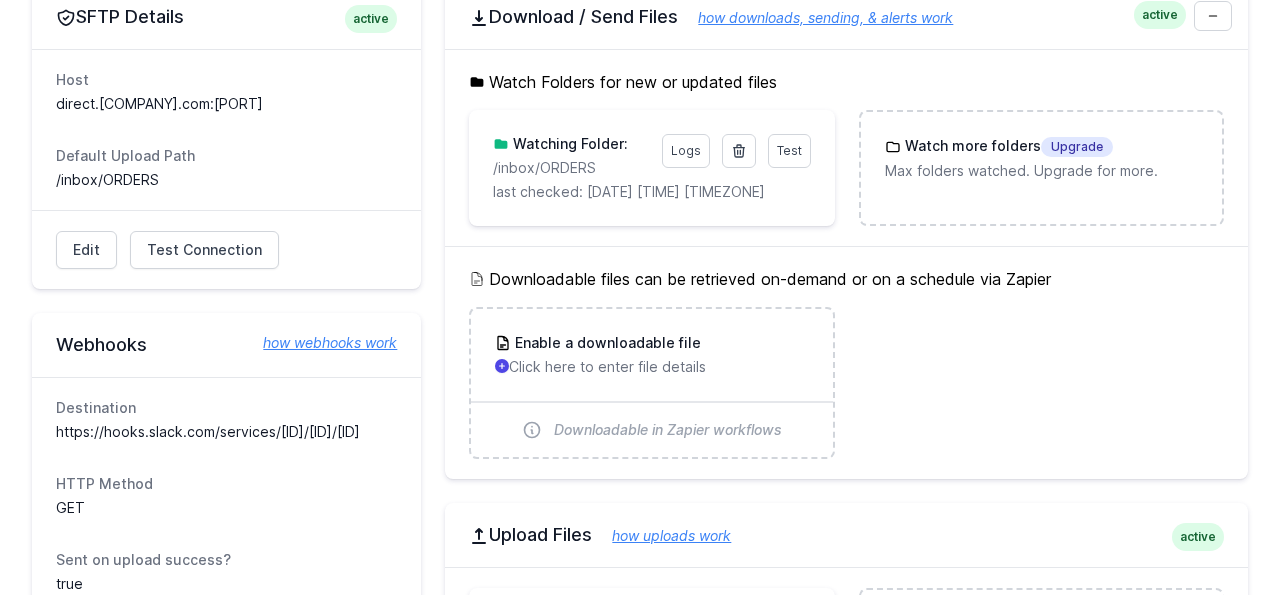 scroll, scrollTop: 283, scrollLeft: 0, axis: vertical 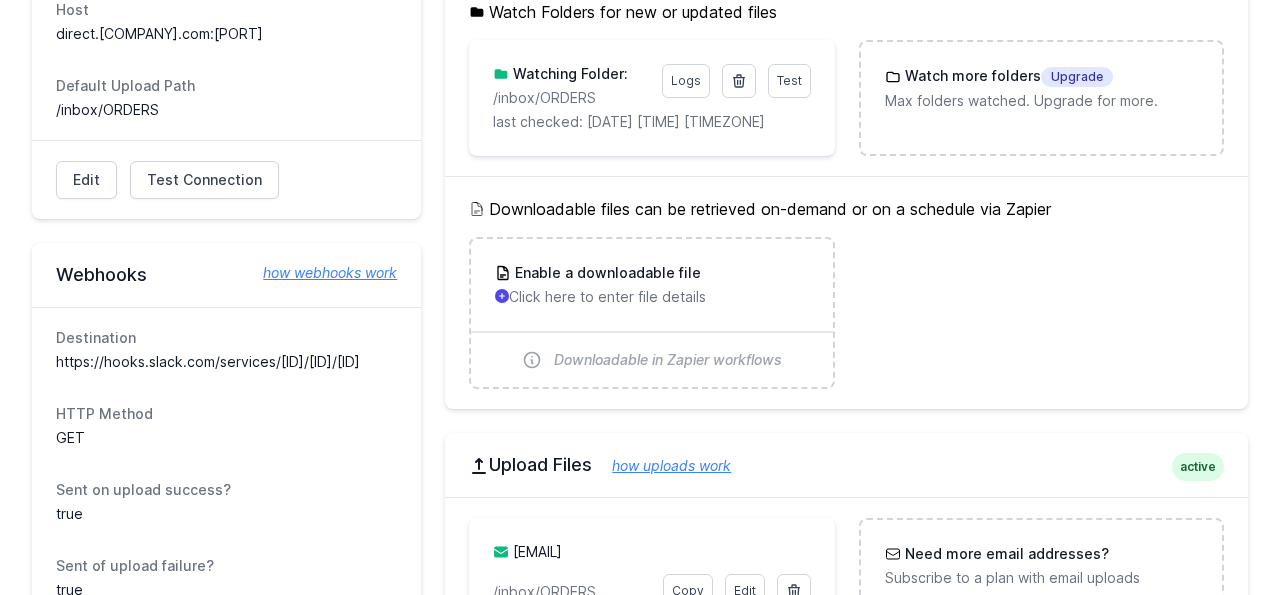click on "how webhooks work" at bounding box center (320, 273) 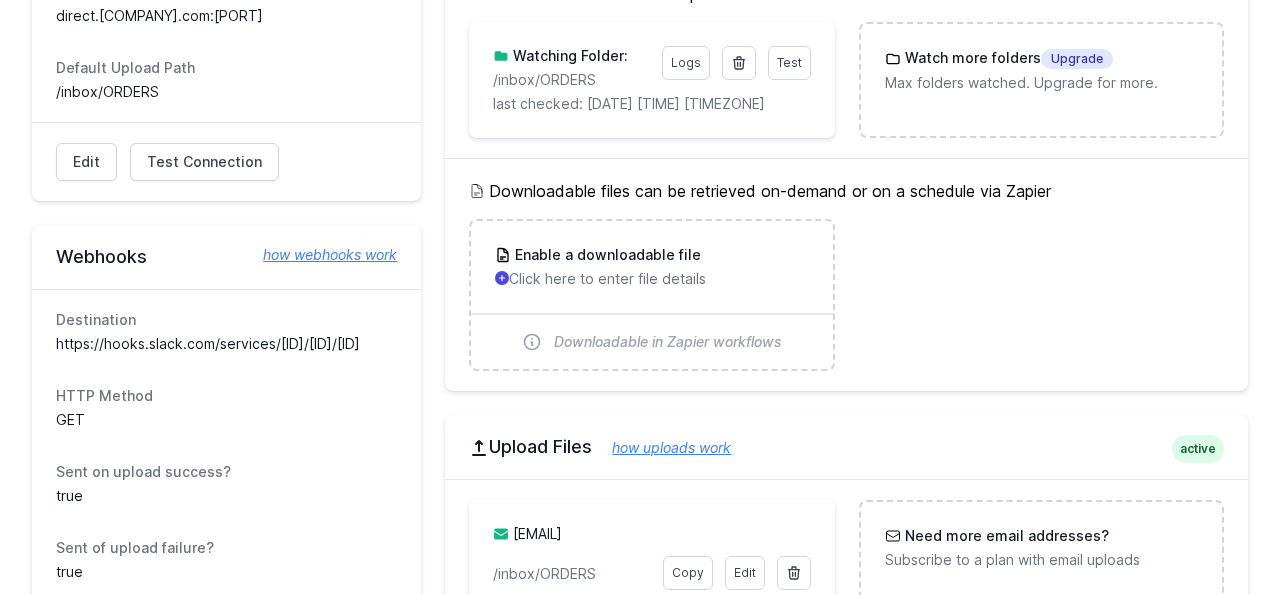 scroll, scrollTop: 0, scrollLeft: 0, axis: both 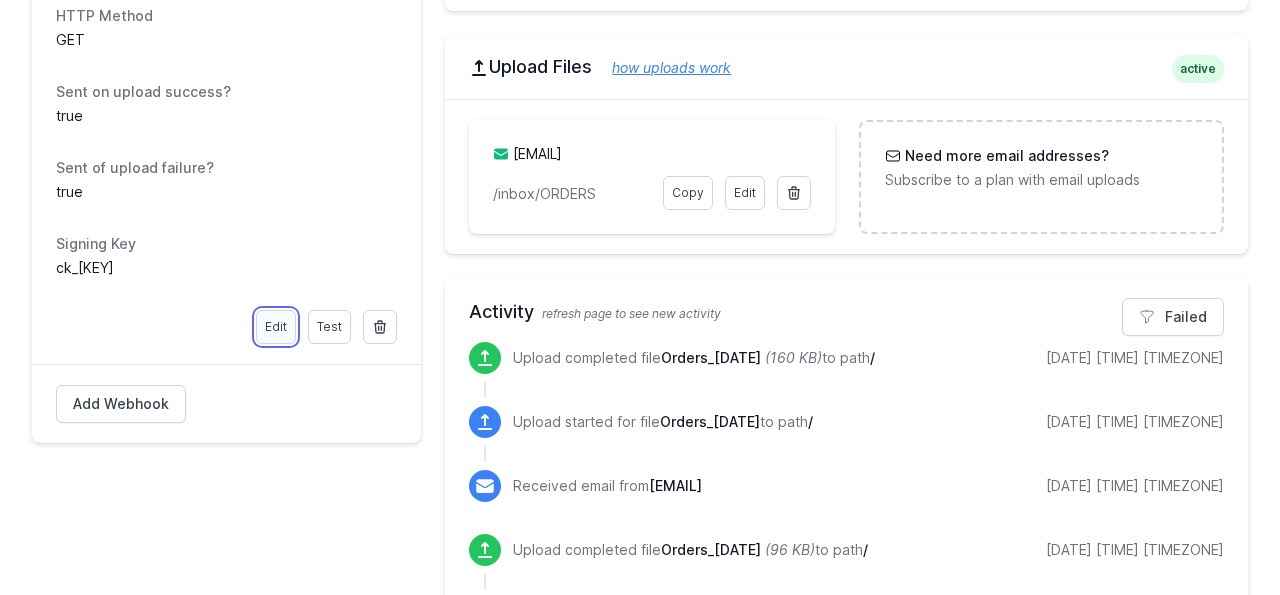 click on "Edit" at bounding box center (276, 327) 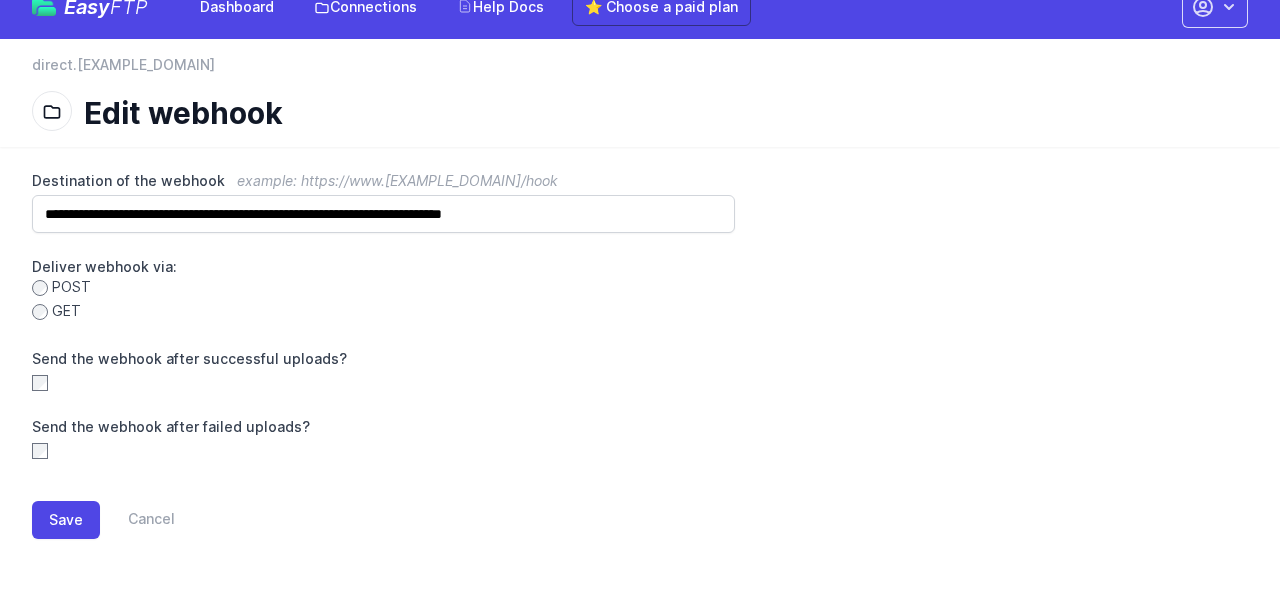 scroll, scrollTop: 0, scrollLeft: 0, axis: both 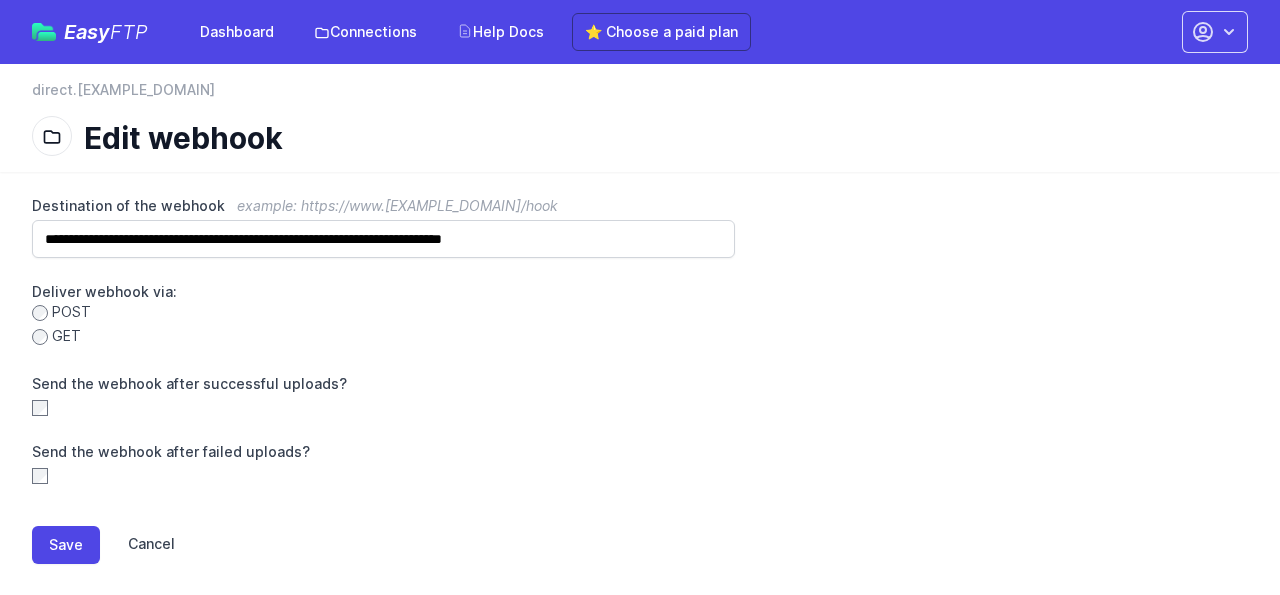 click on "Cancel" at bounding box center (137, 545) 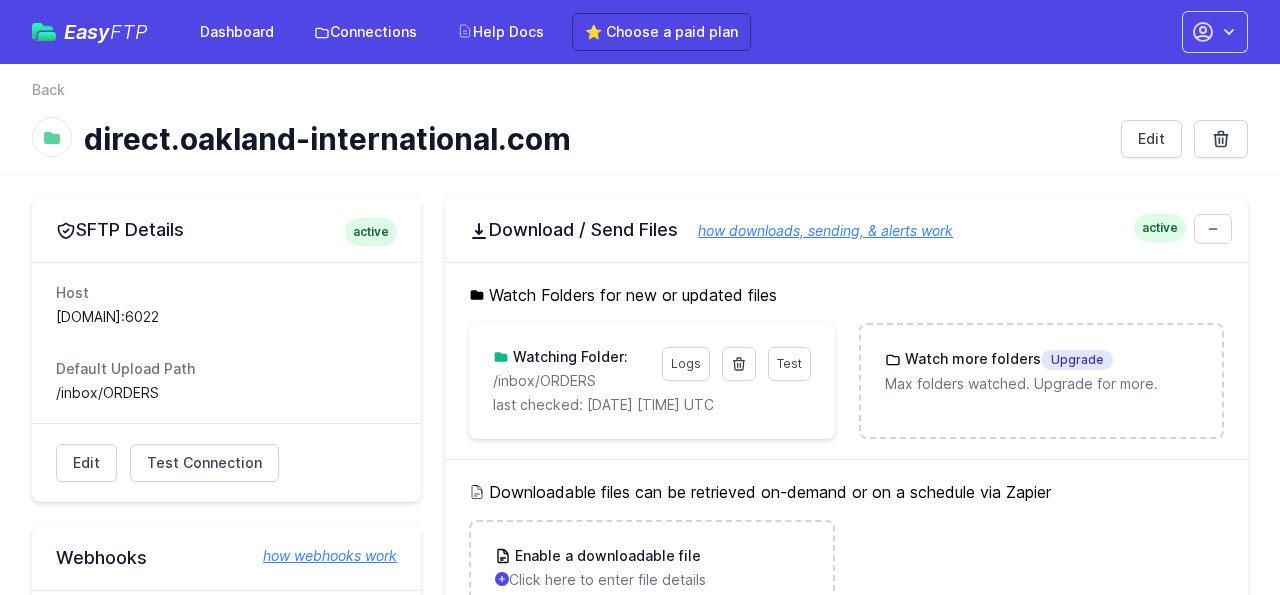 scroll, scrollTop: 0, scrollLeft: 0, axis: both 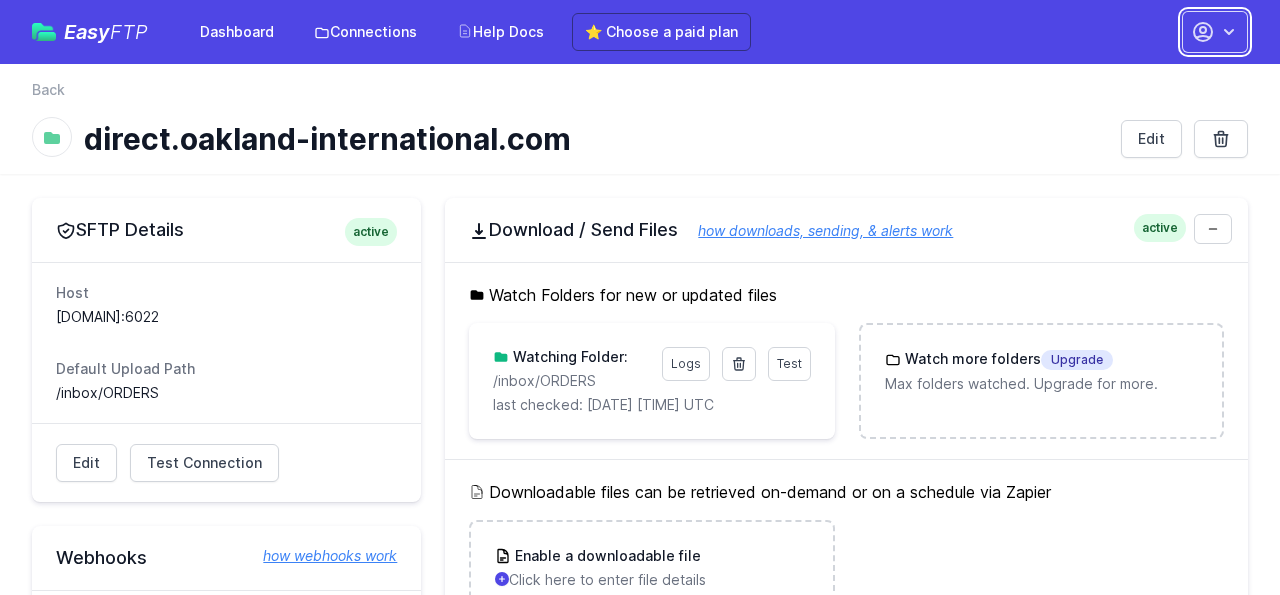 click at bounding box center [1215, 32] 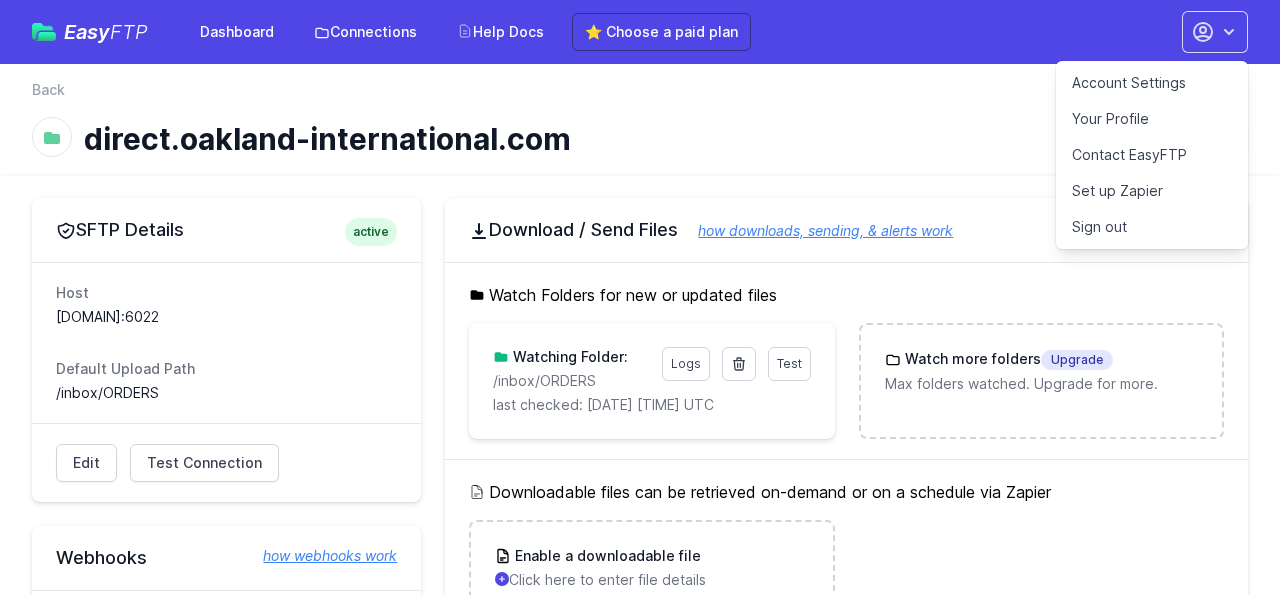 click on "Account Settings" at bounding box center (1152, 83) 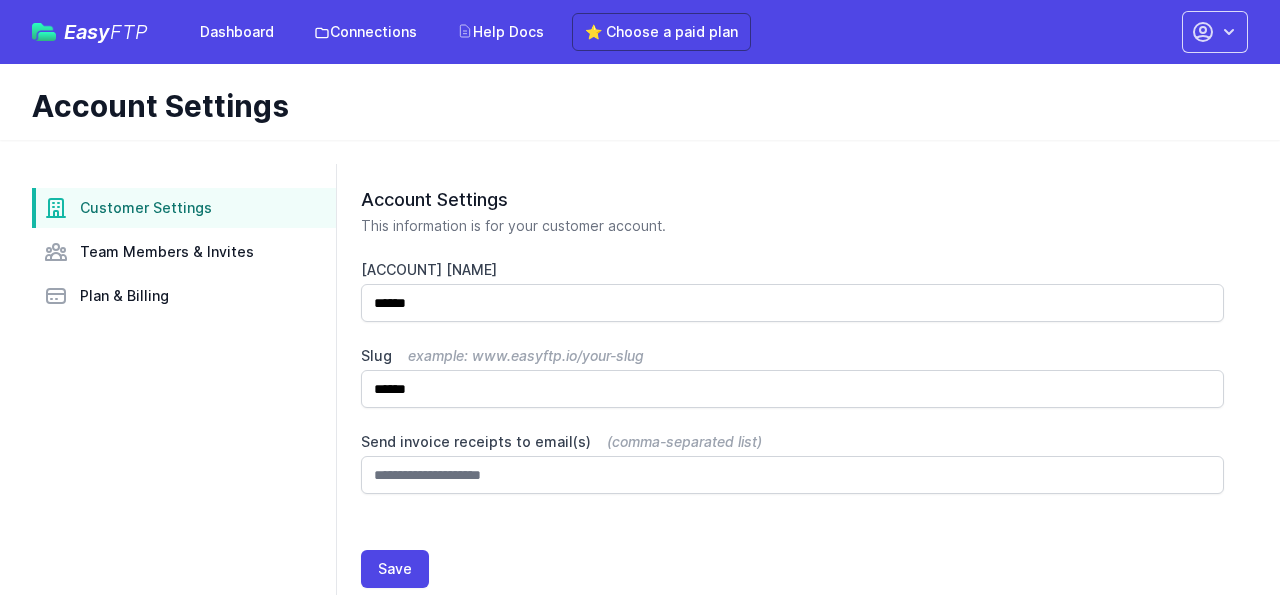 scroll, scrollTop: 0, scrollLeft: 0, axis: both 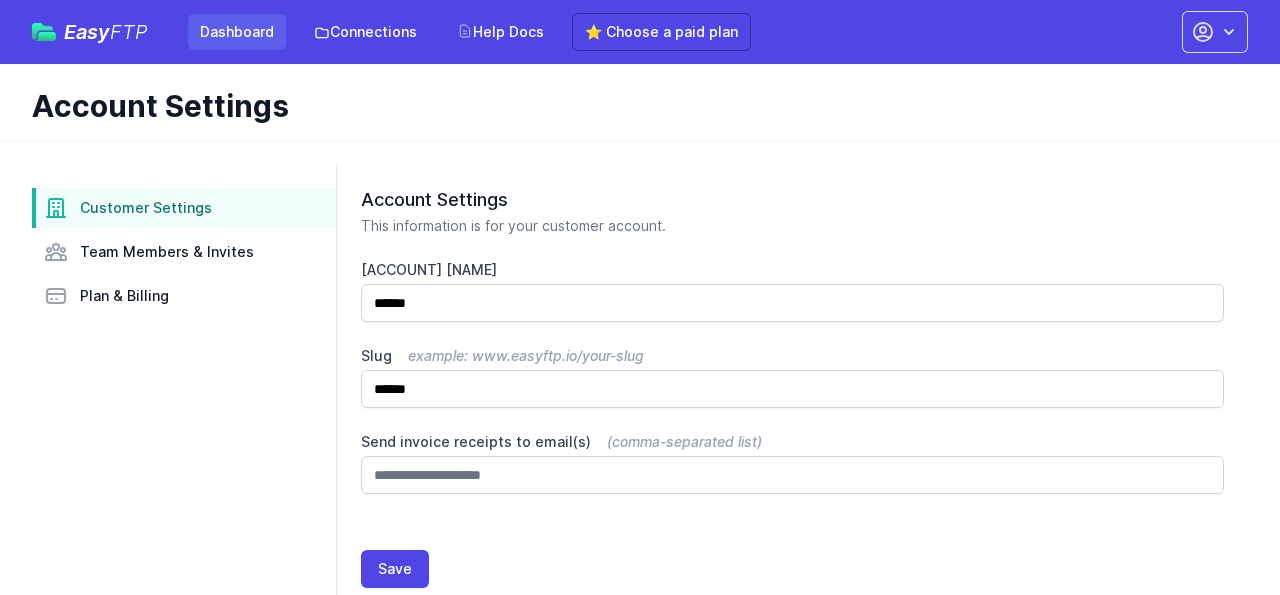 click on "Dashboard" at bounding box center [237, 32] 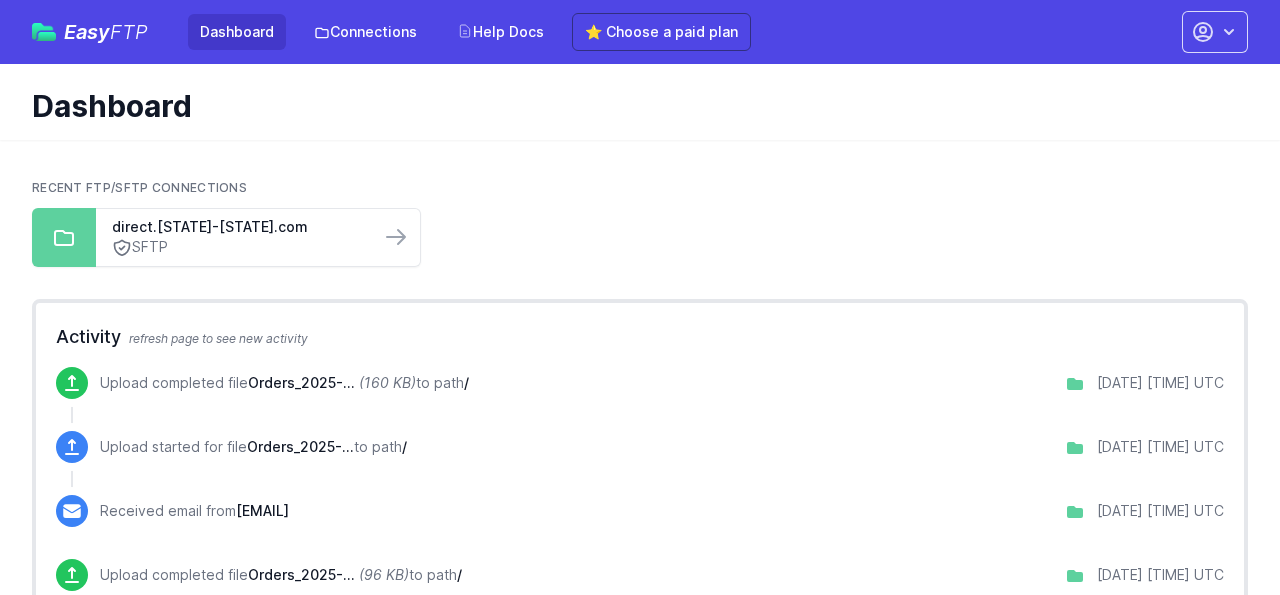 scroll, scrollTop: 0, scrollLeft: 0, axis: both 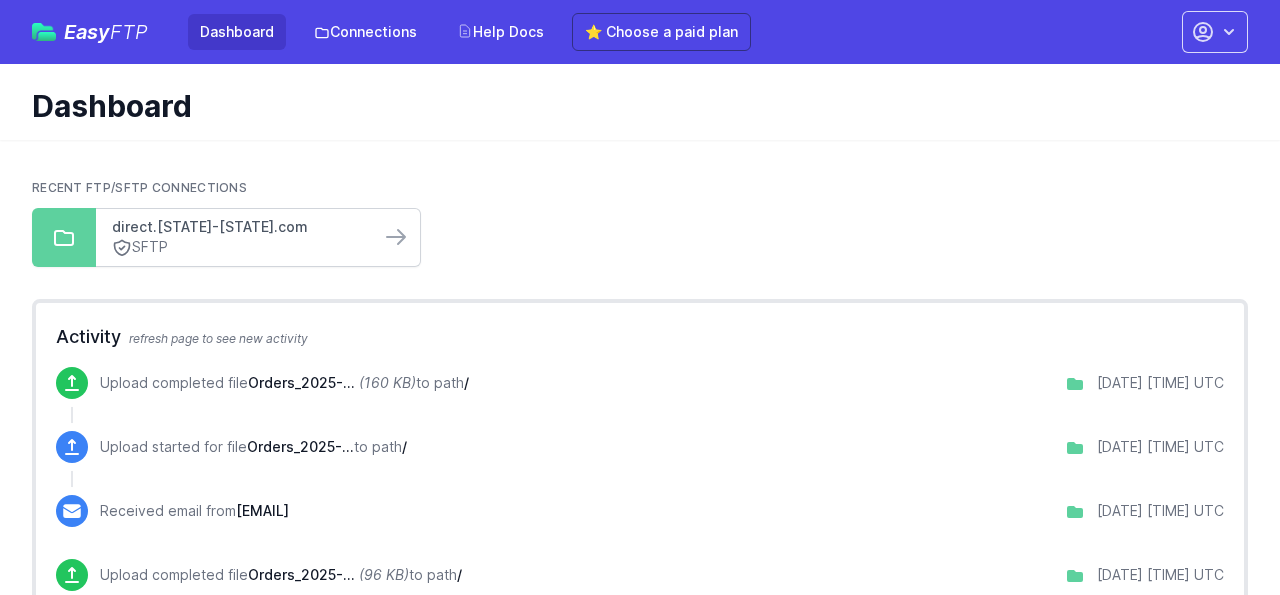 click on "[DOMAIN]" at bounding box center [238, 227] 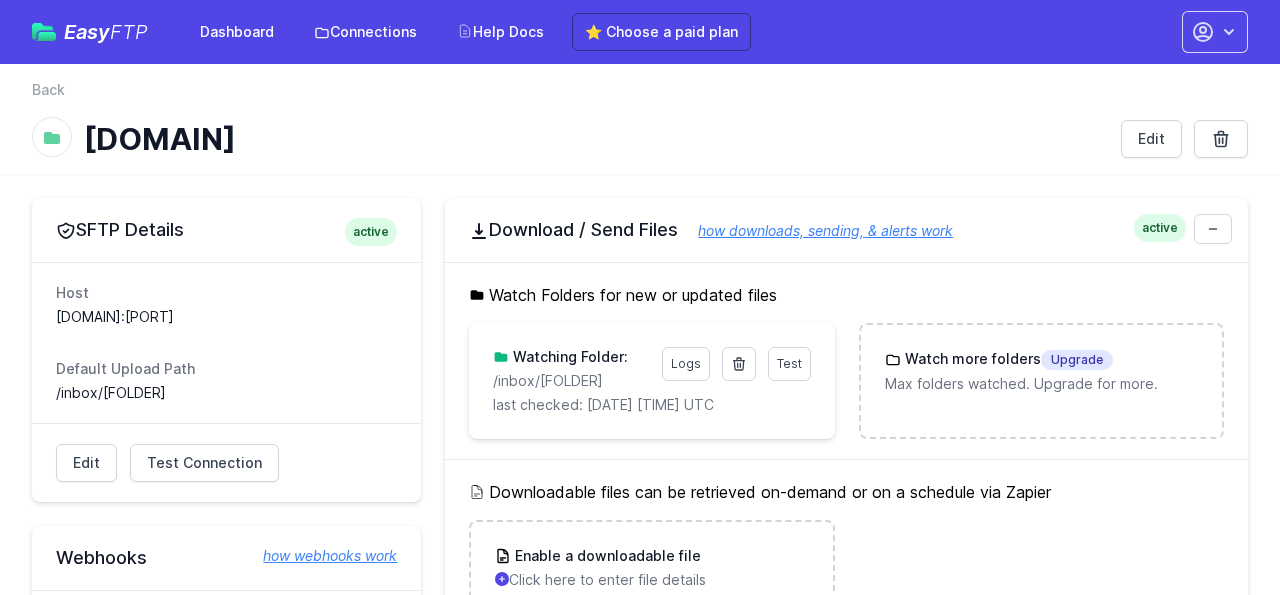 scroll, scrollTop: 0, scrollLeft: 0, axis: both 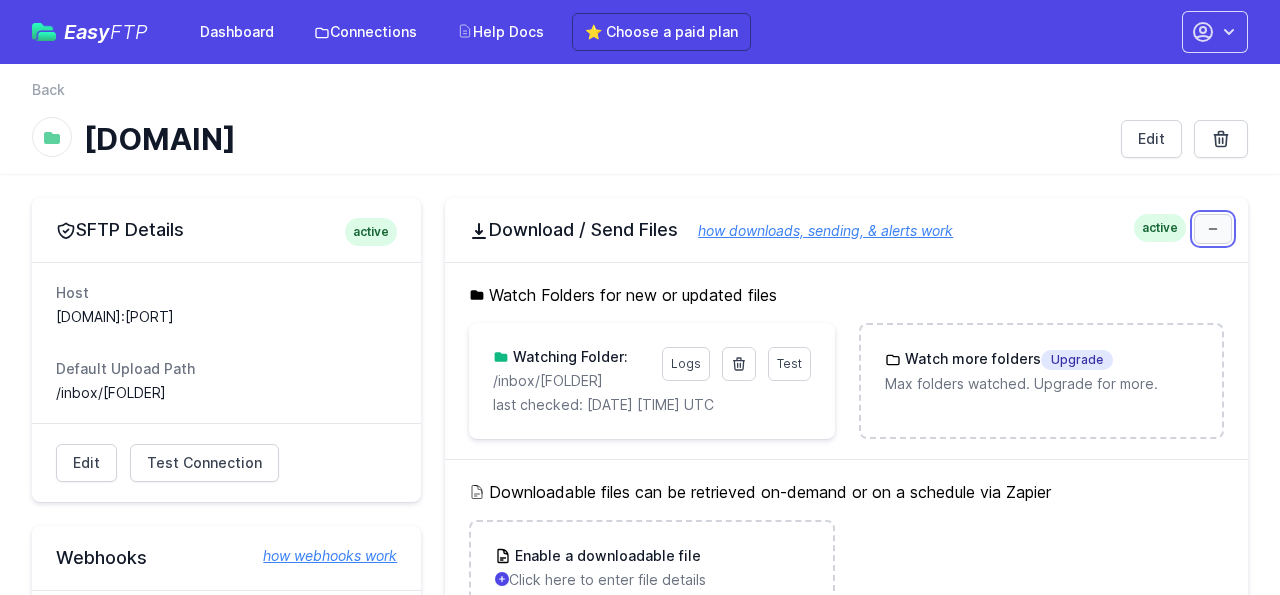 click at bounding box center (1213, 229) 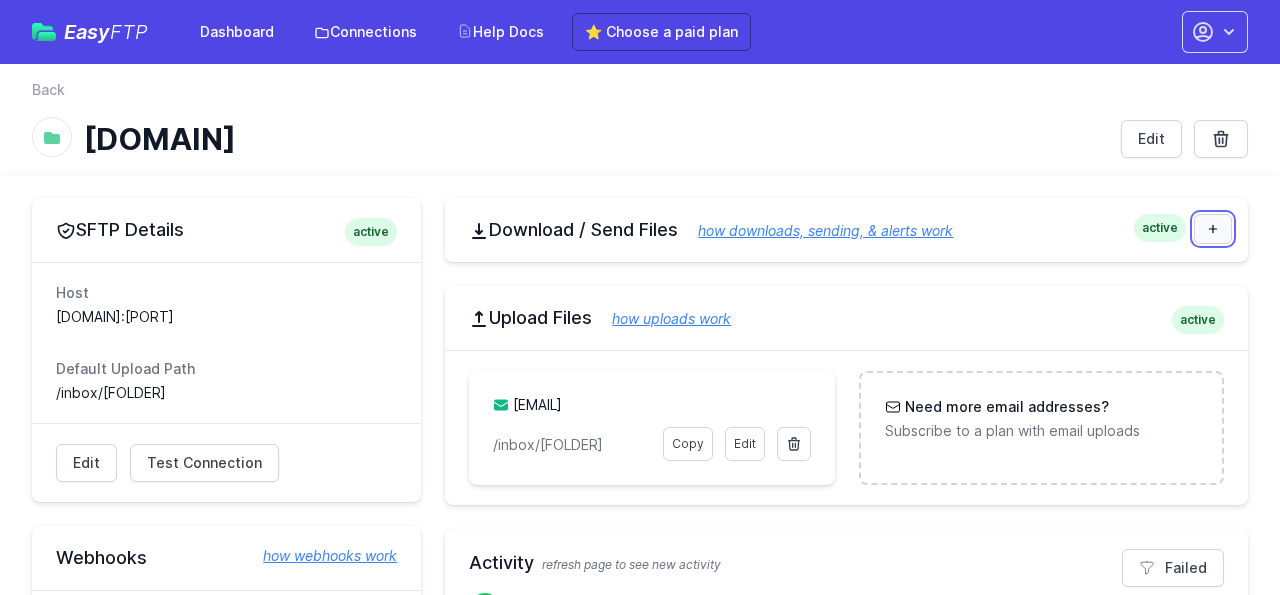 click at bounding box center [1213, 229] 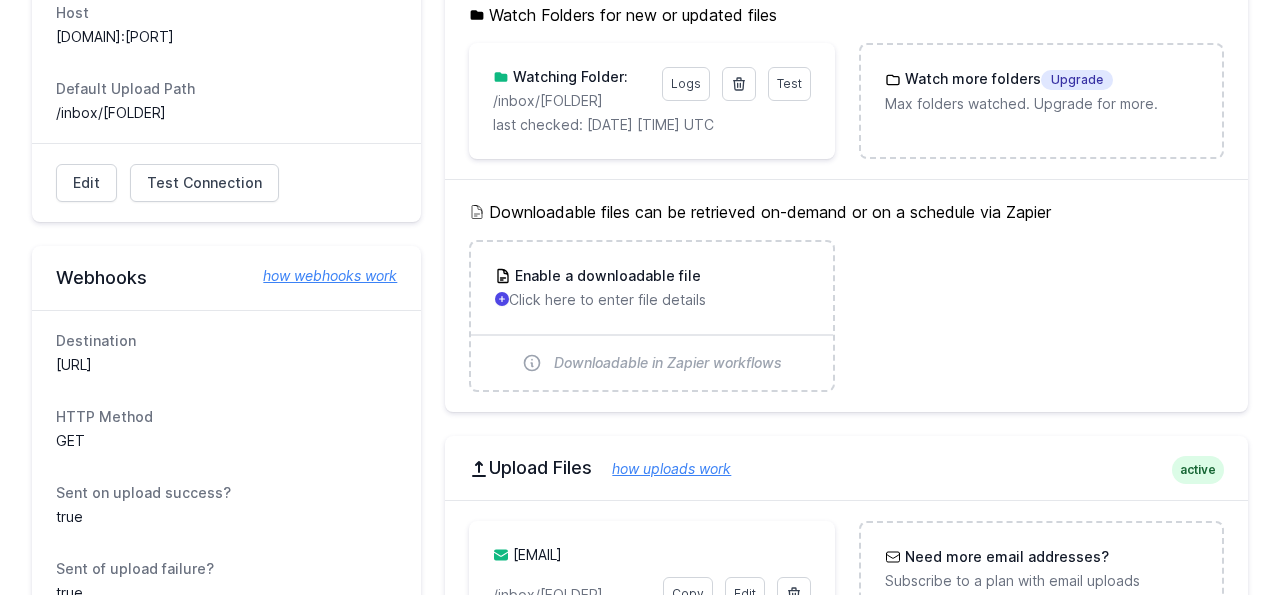 scroll, scrollTop: 0, scrollLeft: 0, axis: both 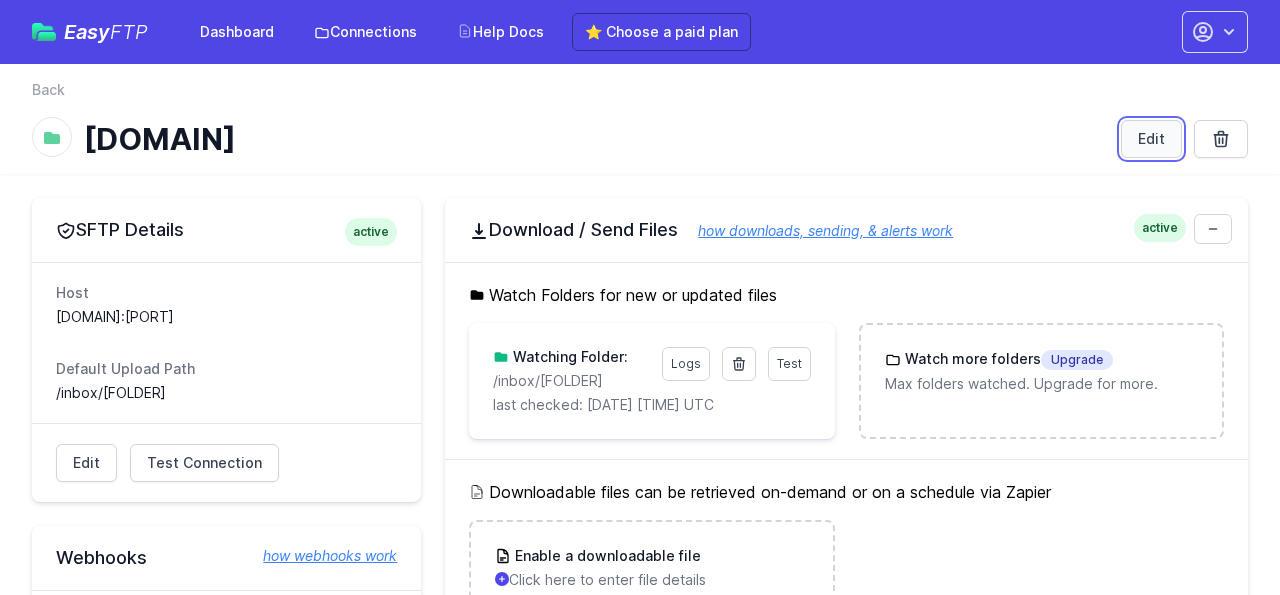 click on "Edit" at bounding box center [1151, 139] 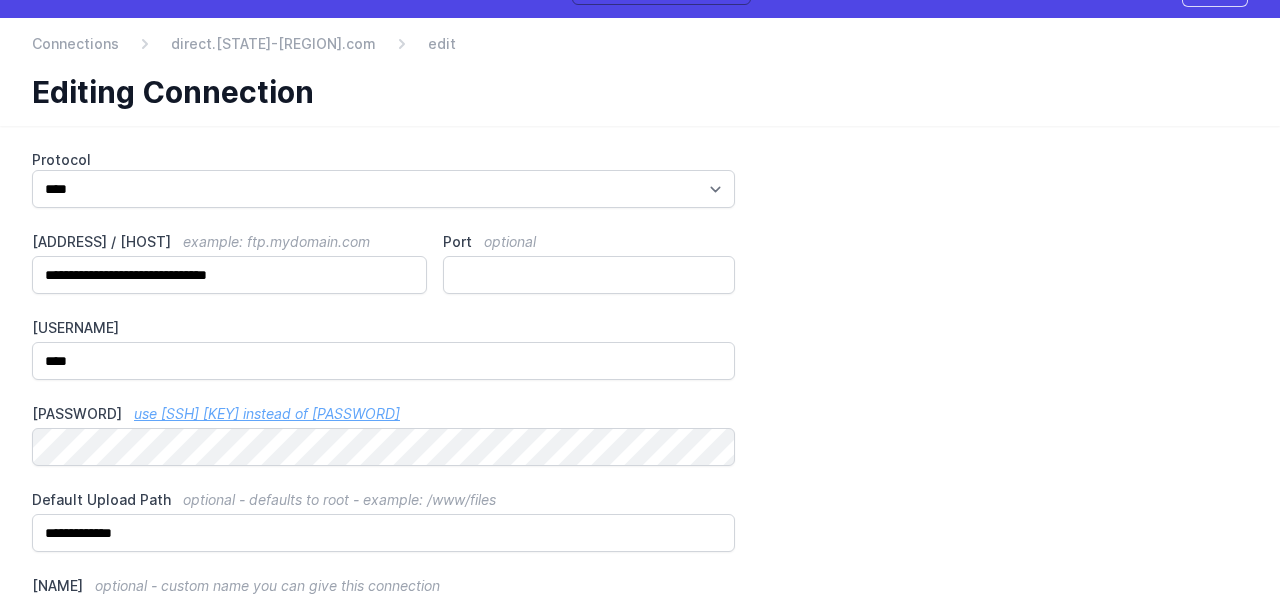 scroll, scrollTop: 0, scrollLeft: 0, axis: both 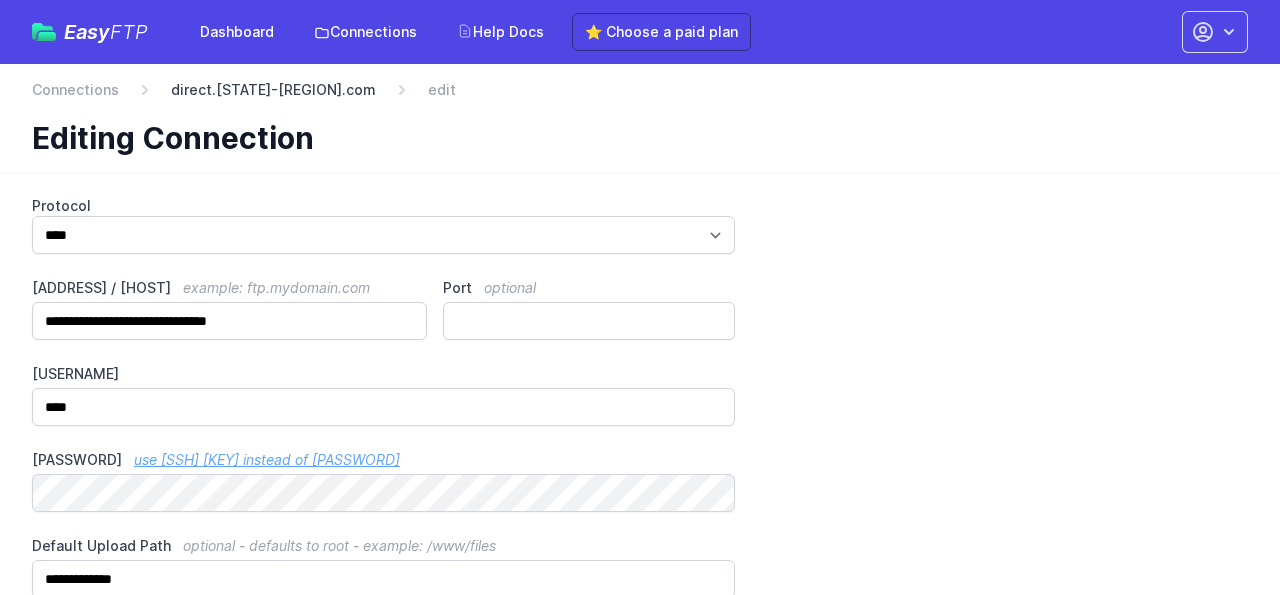 click on "[DOMAIN]" at bounding box center [221, 90] 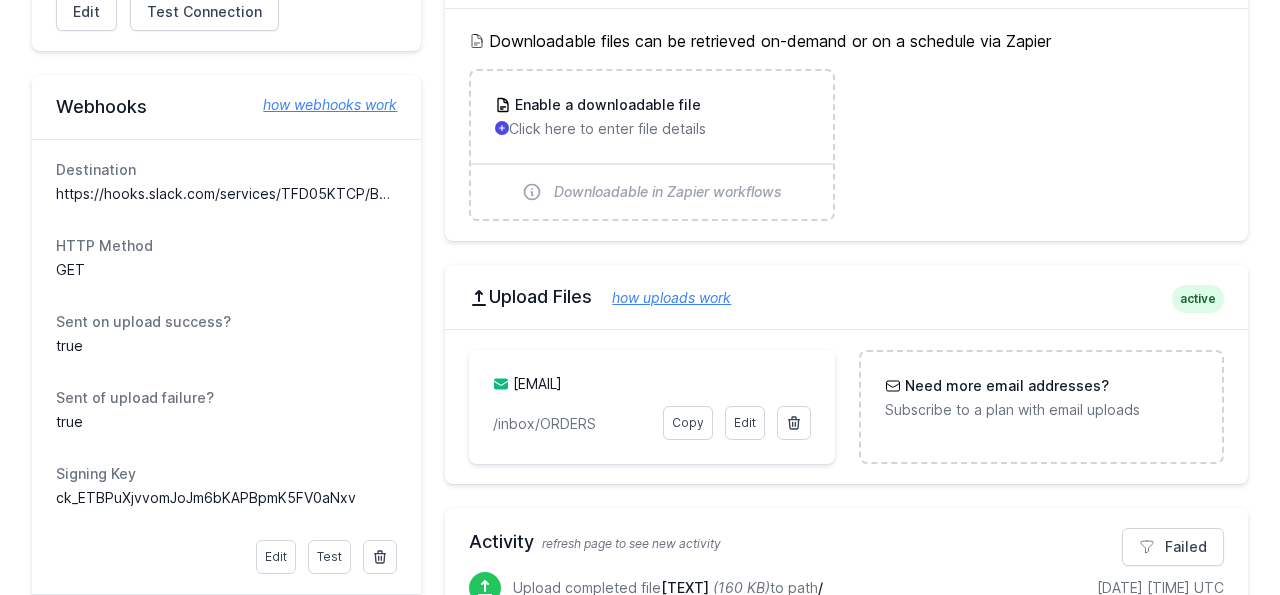 scroll, scrollTop: 452, scrollLeft: 0, axis: vertical 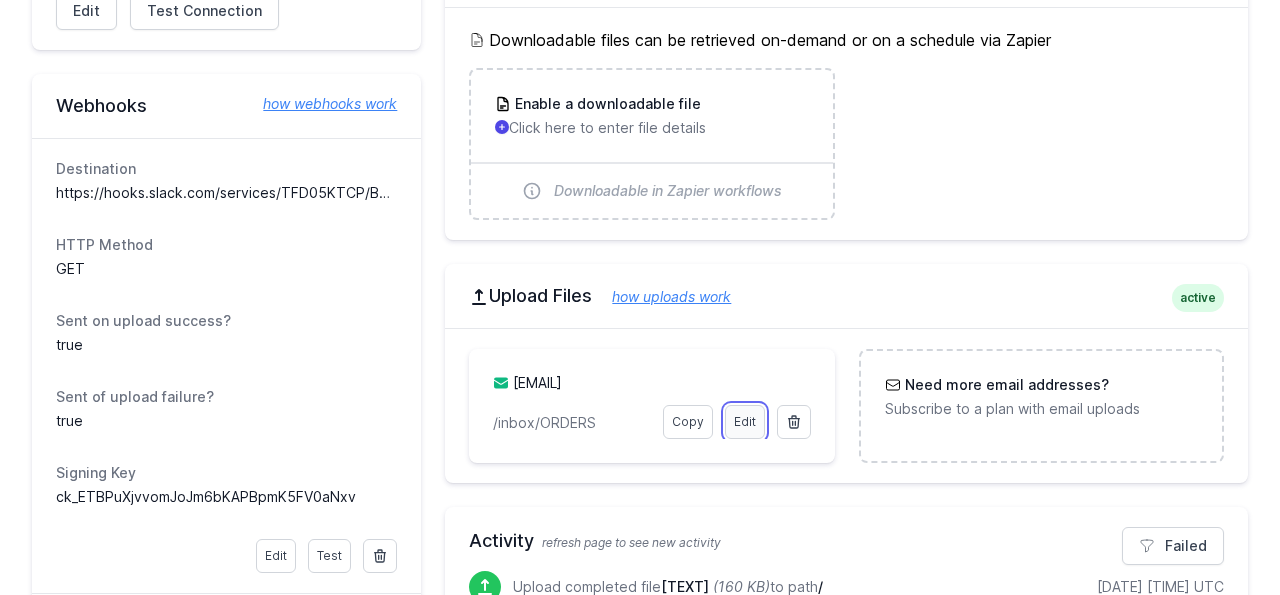 click on "Edit" at bounding box center (745, 422) 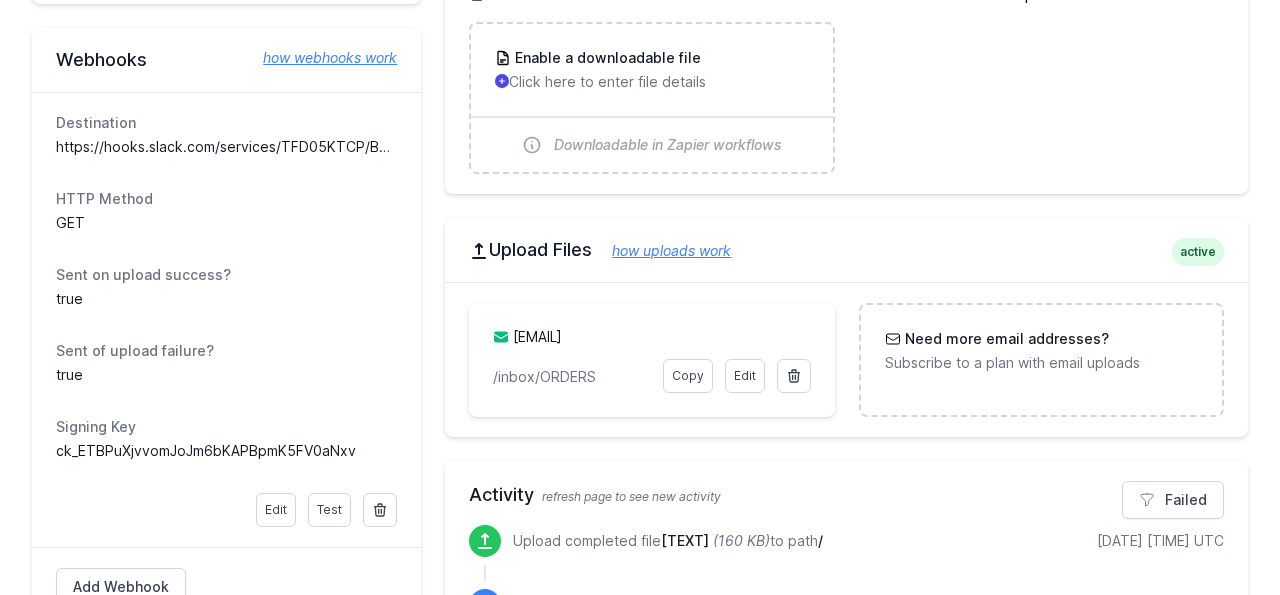 scroll, scrollTop: 404, scrollLeft: 0, axis: vertical 